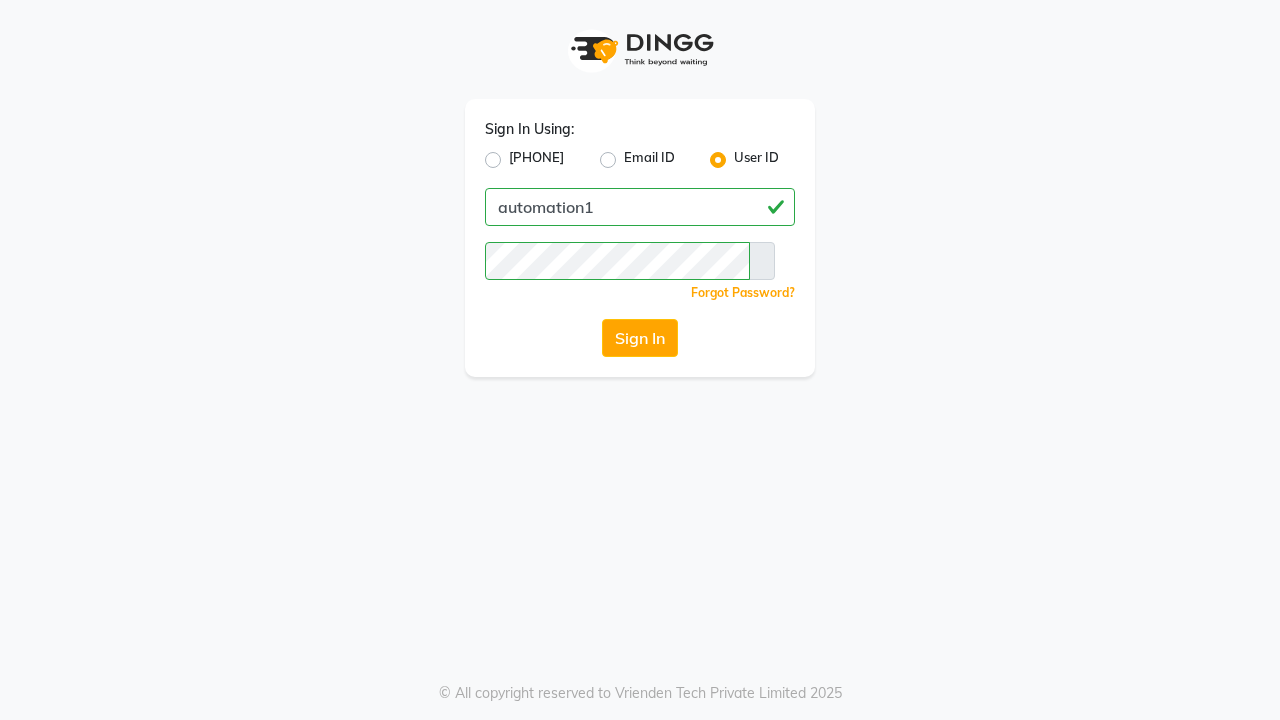 scroll, scrollTop: 0, scrollLeft: 0, axis: both 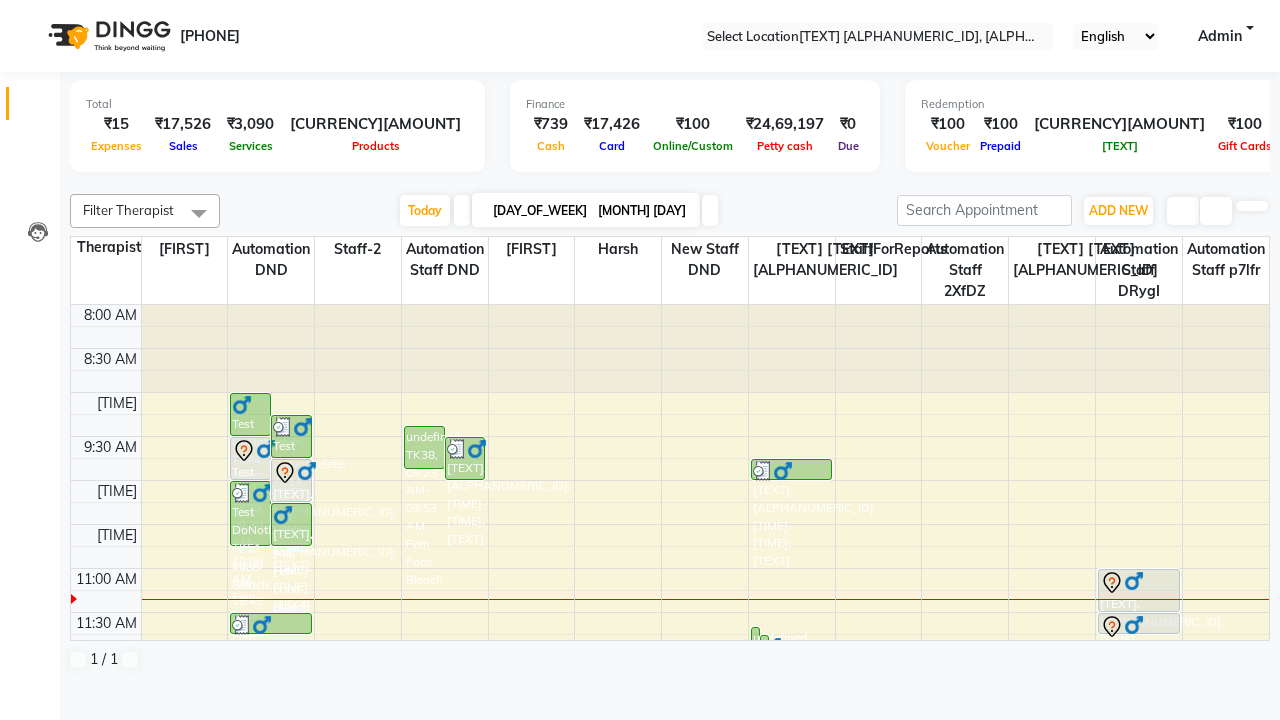 click at bounding box center (31, 8) 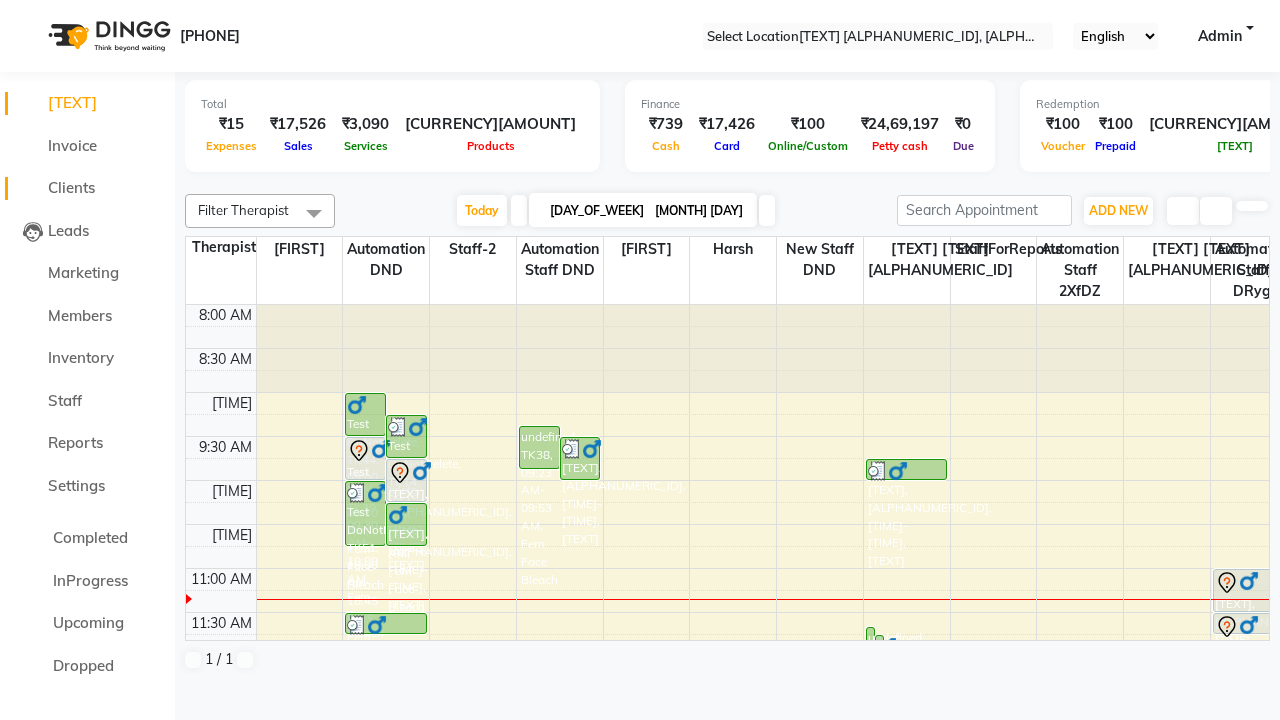 click on "Clients" at bounding box center (71, 187) 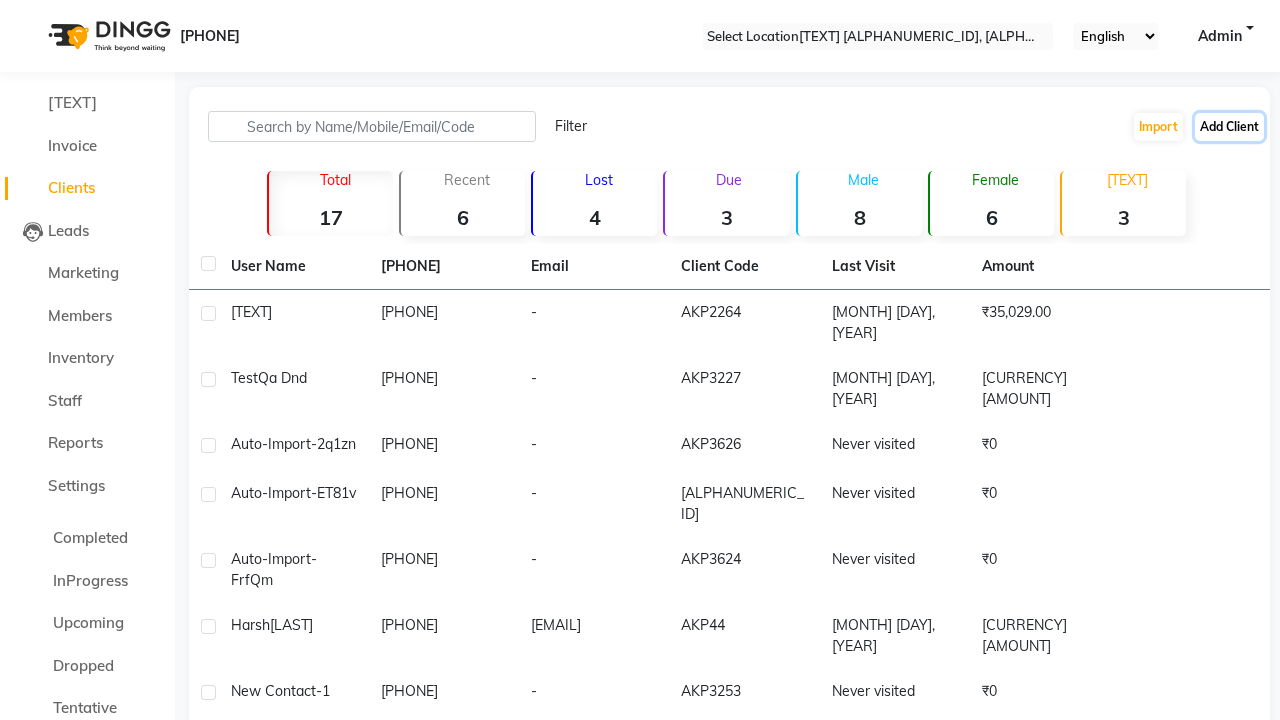 click on "Add Client" at bounding box center [1229, 127] 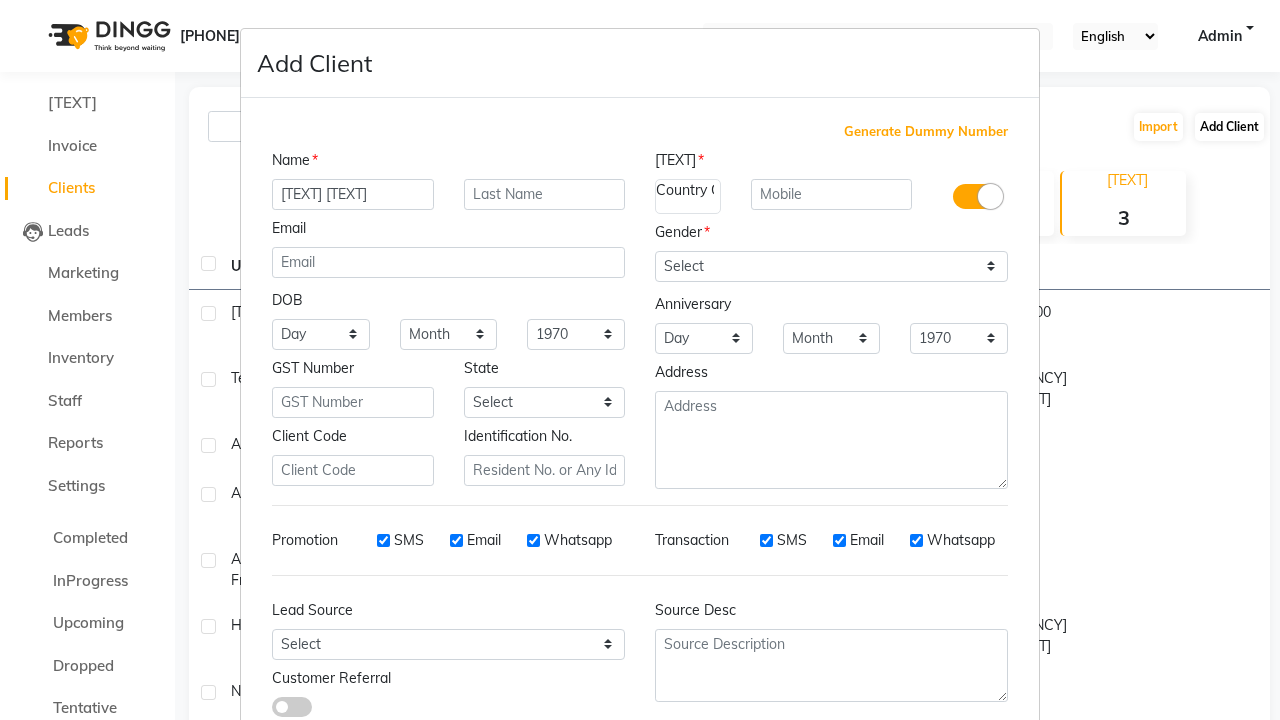 type on "[TEXT] [TEXT]" 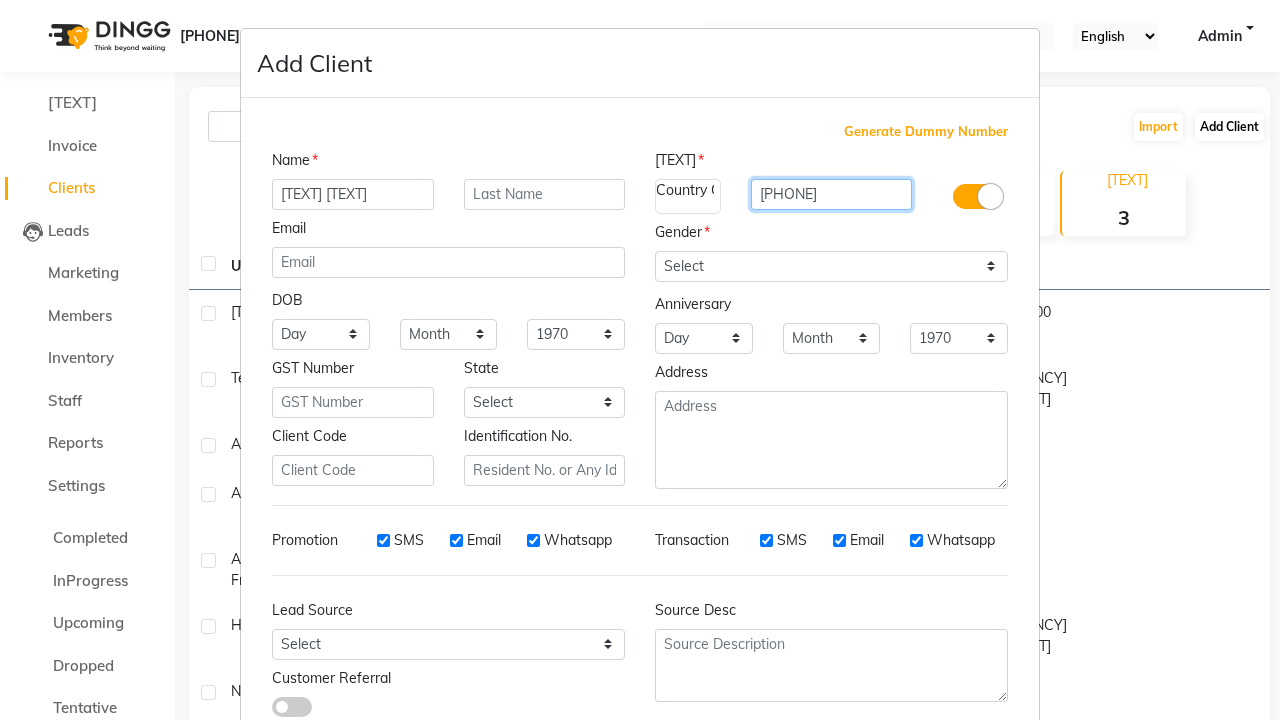 type on "[PHONE]" 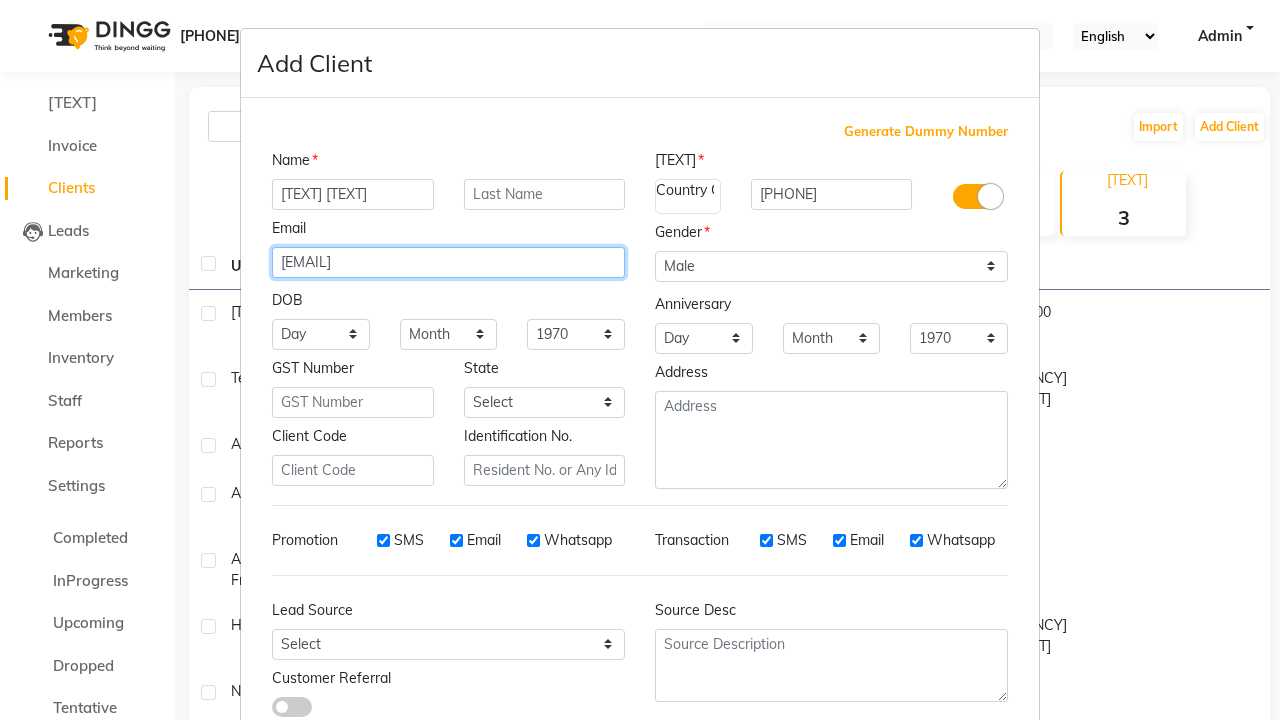 type on "[EMAIL]" 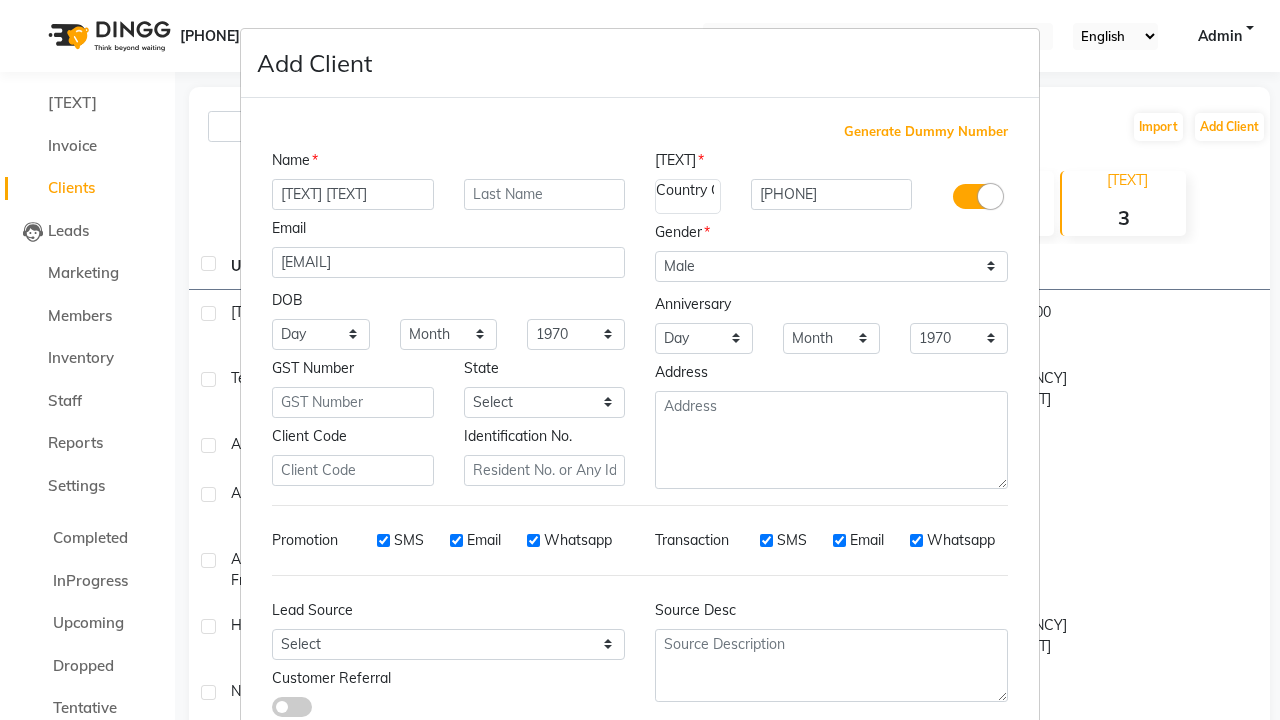 click on "Add" at bounding box center (910, 786) 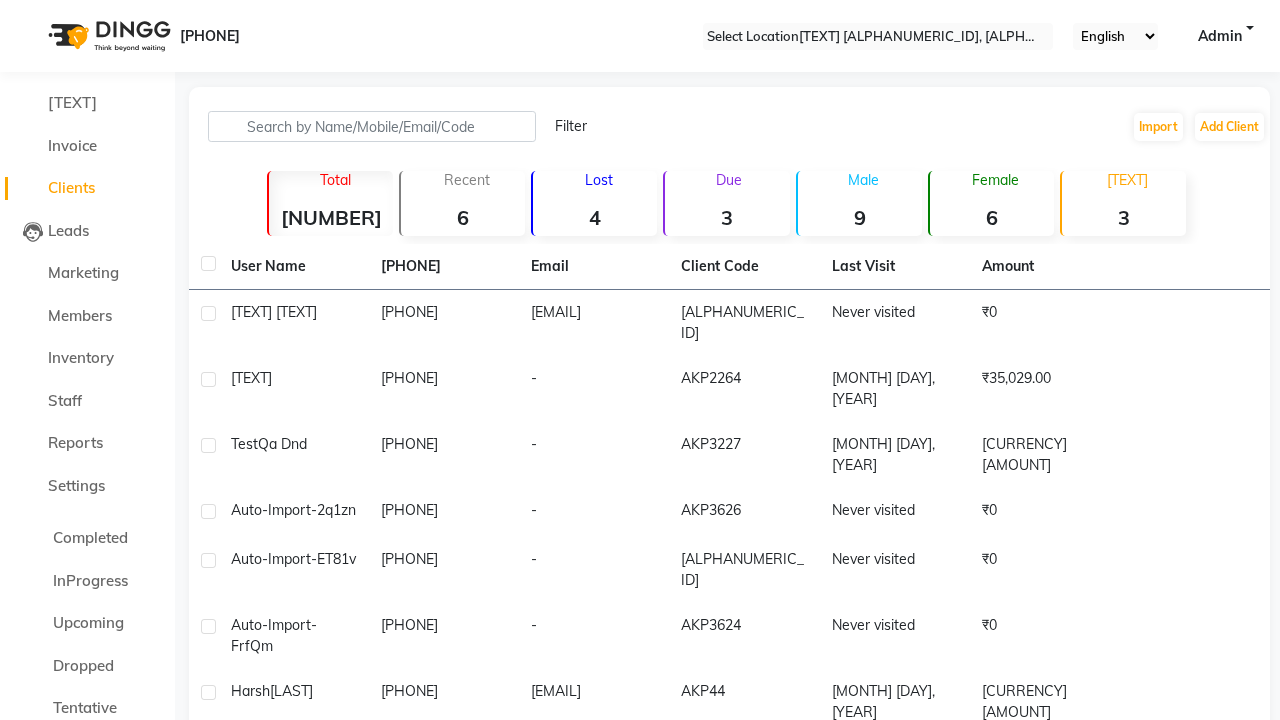 click on "Successfully created new user." at bounding box center [640, 1033] 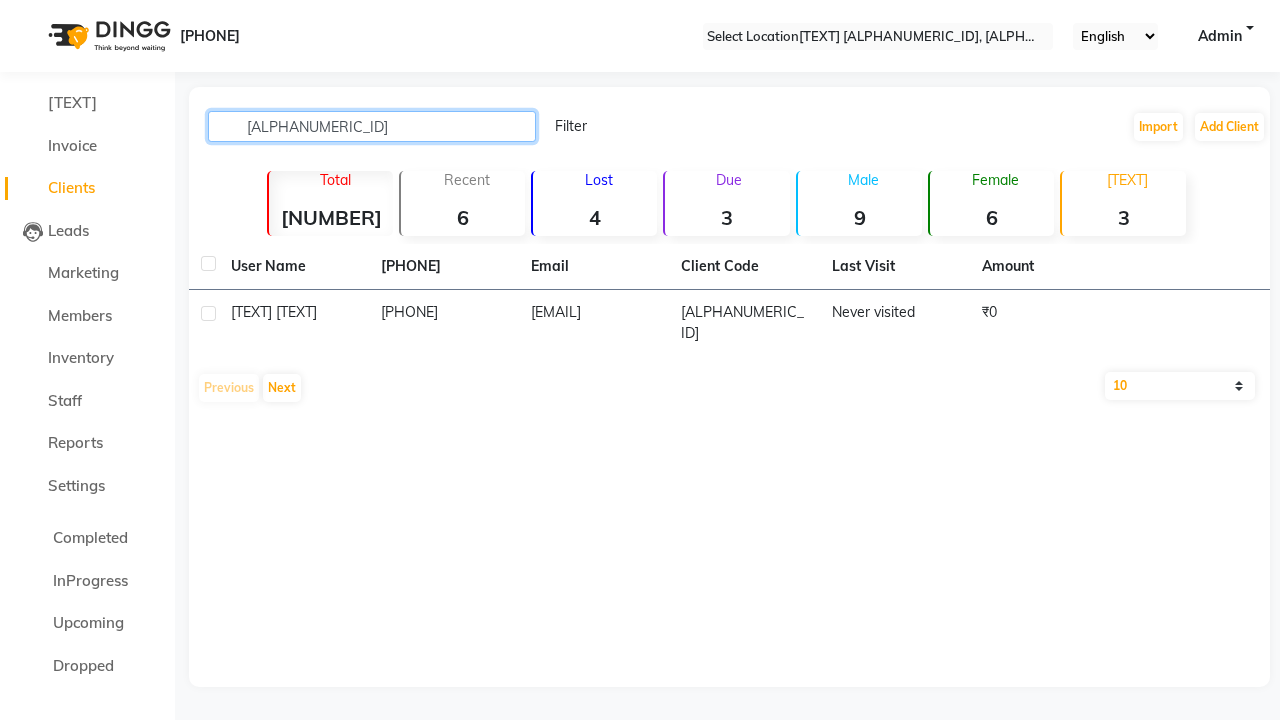 type on "[ALPHANUMERIC_ID]" 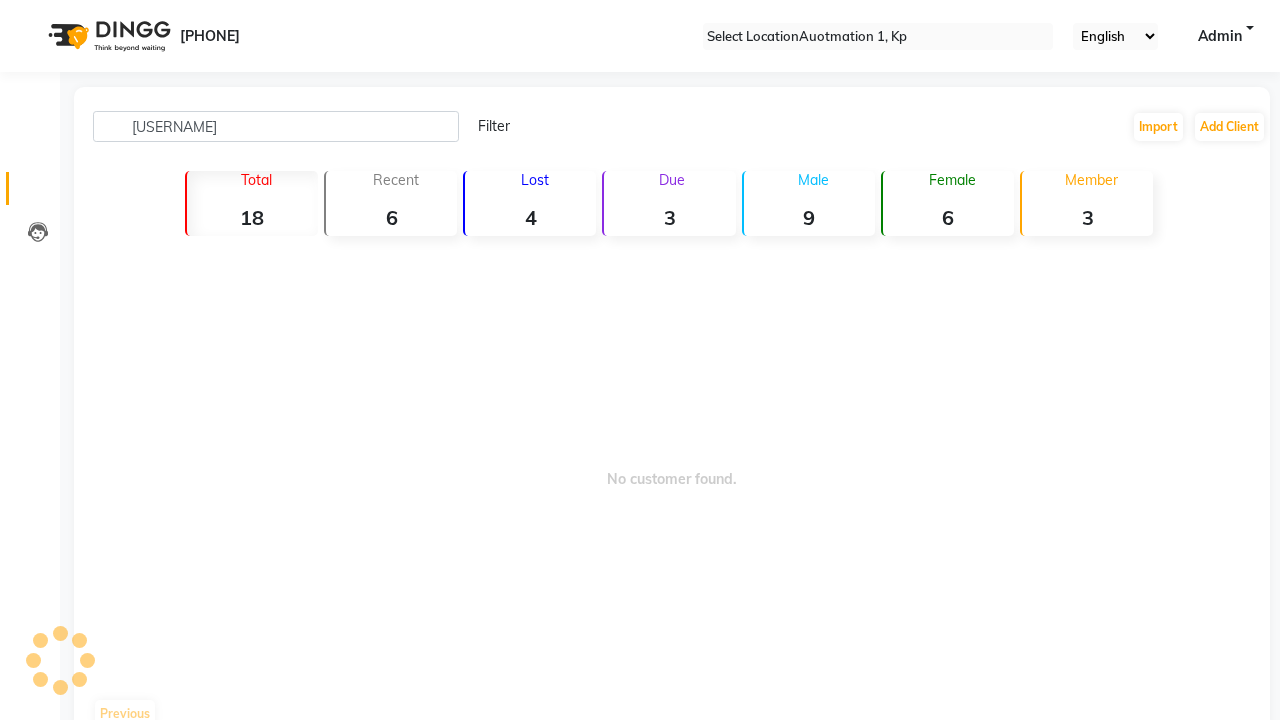 scroll, scrollTop: 0, scrollLeft: 0, axis: both 